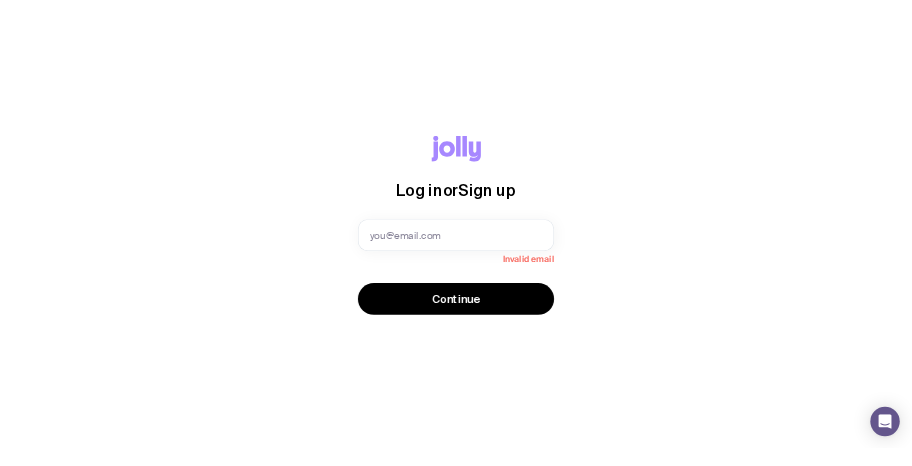 scroll, scrollTop: 0, scrollLeft: 0, axis: both 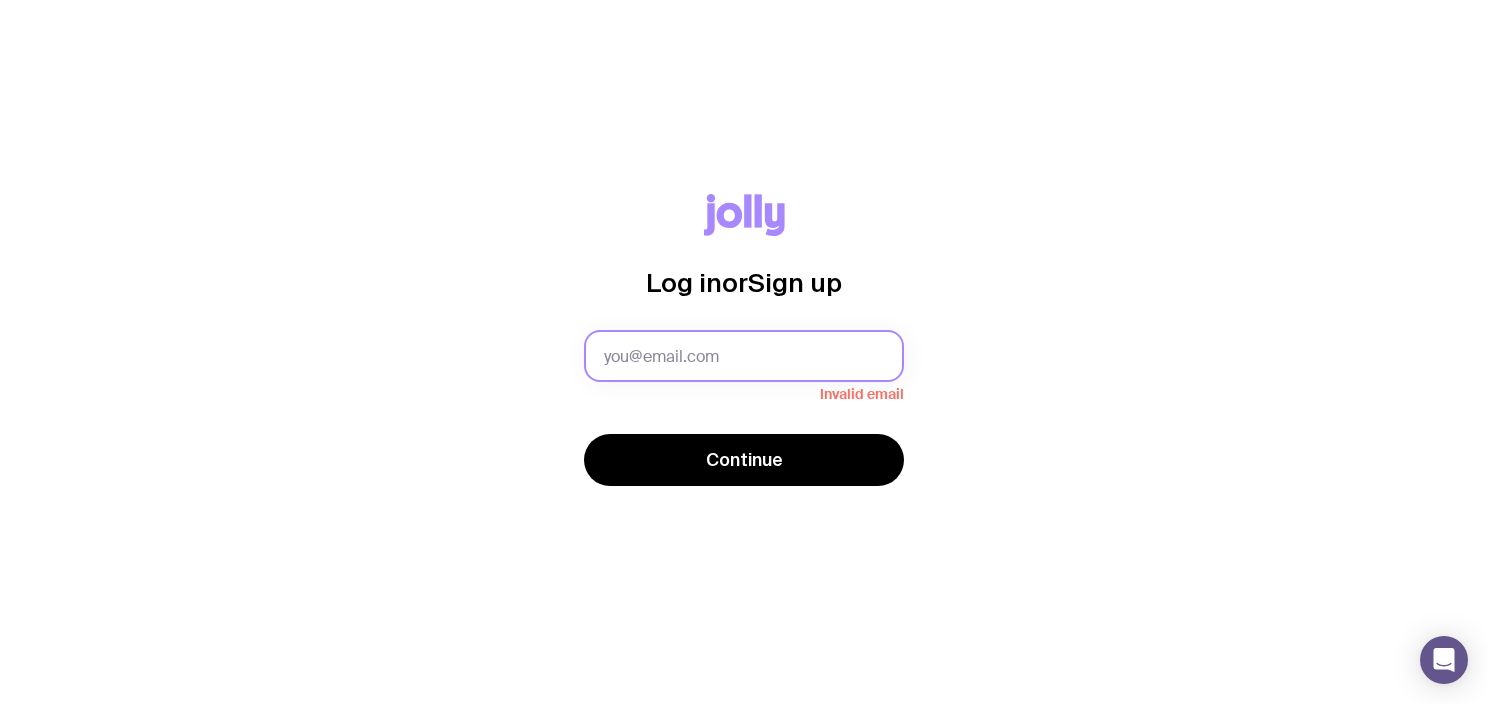 click 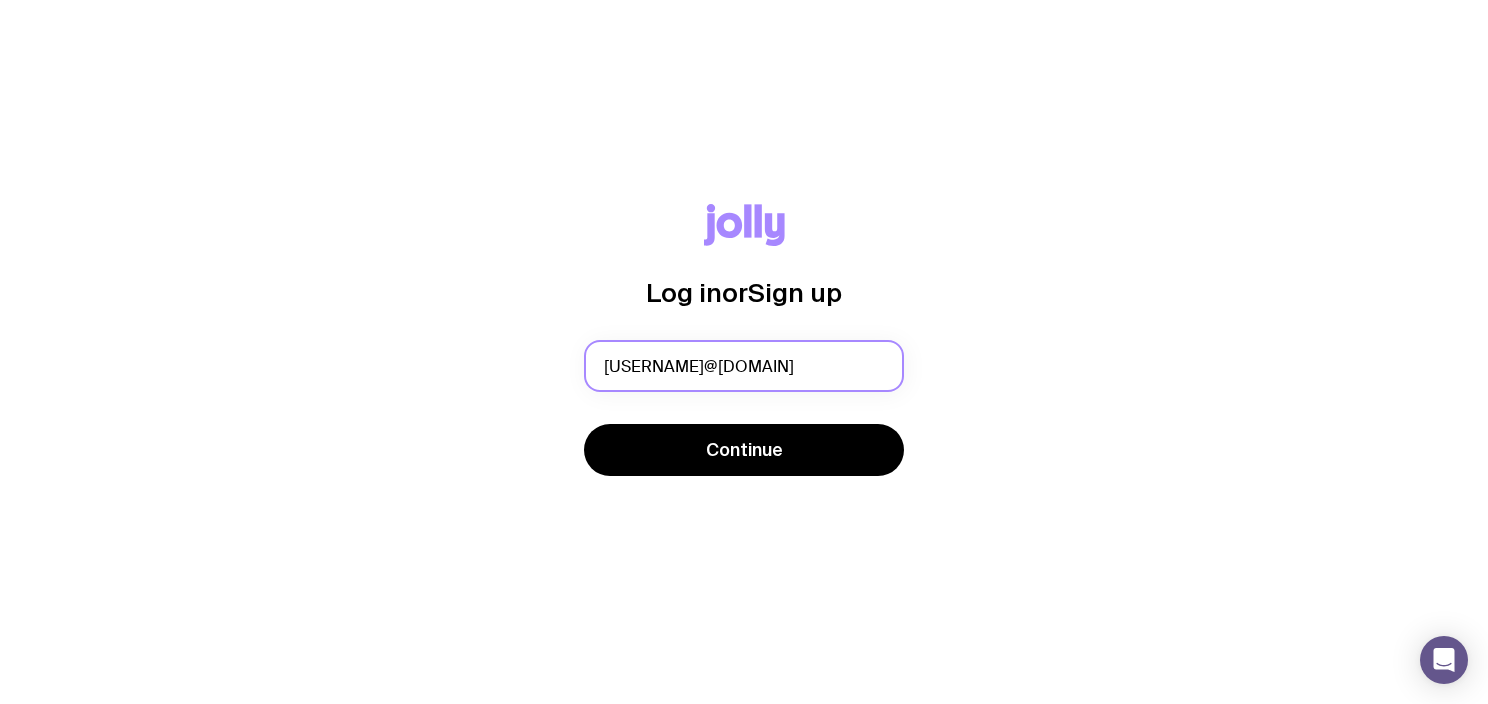 type on "falynn.derderian@bhp.com" 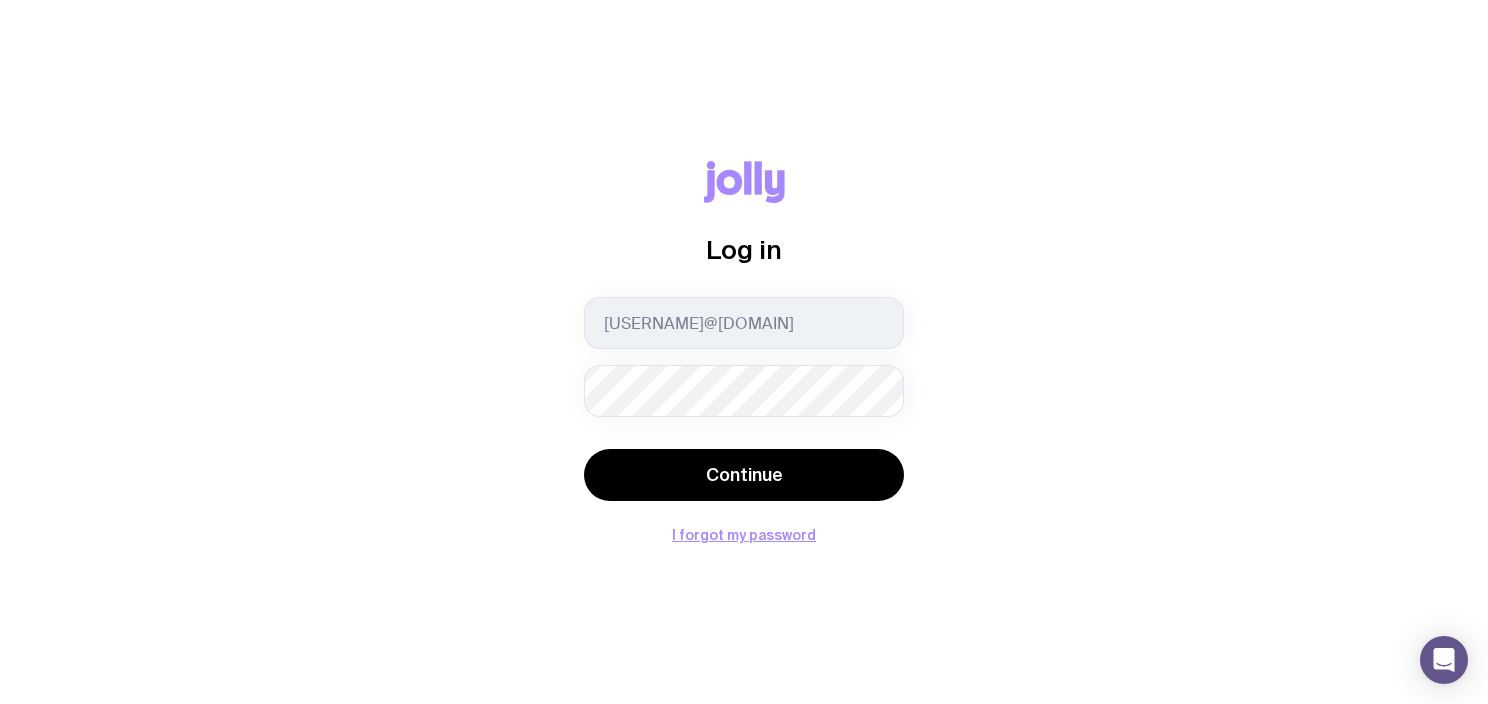 click on "Continue" at bounding box center [744, 475] 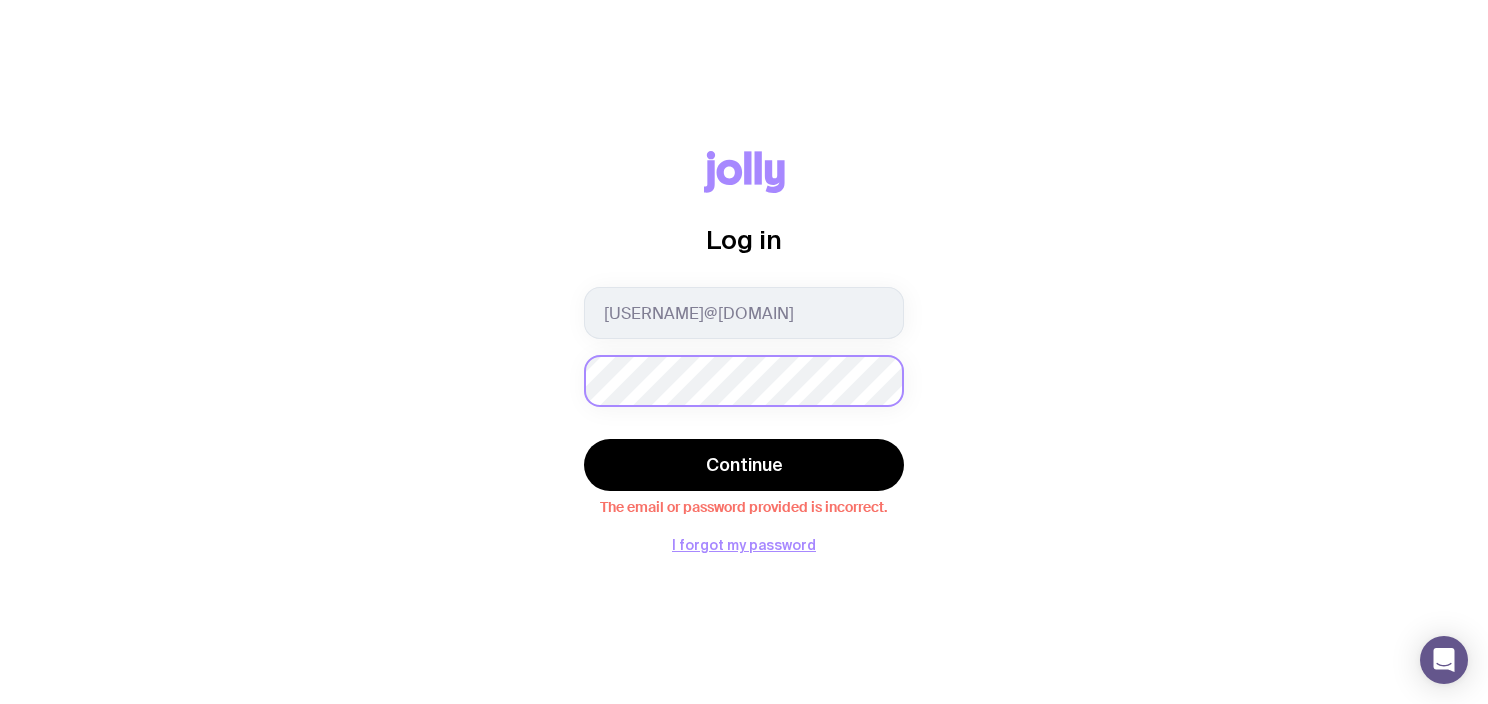 click on "Continue" at bounding box center (744, 465) 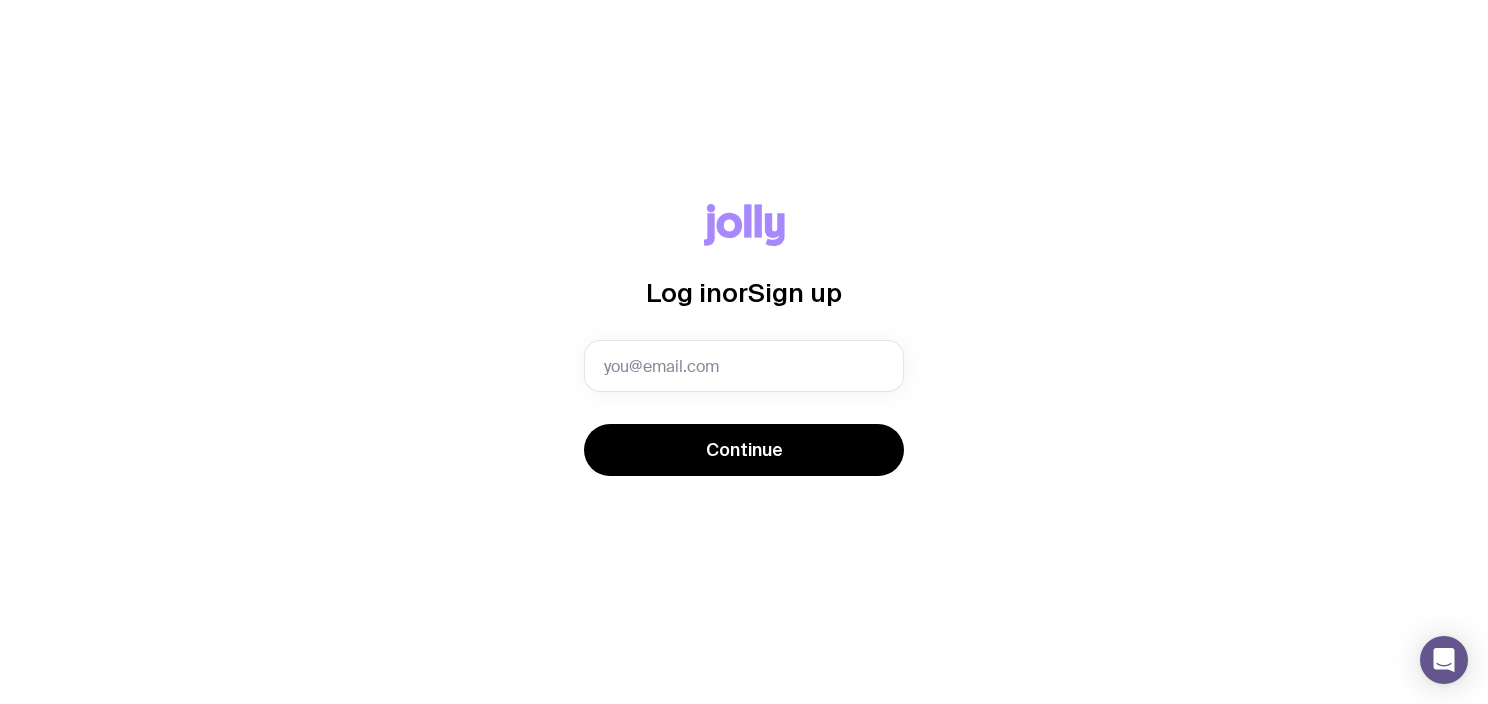 scroll, scrollTop: 0, scrollLeft: 0, axis: both 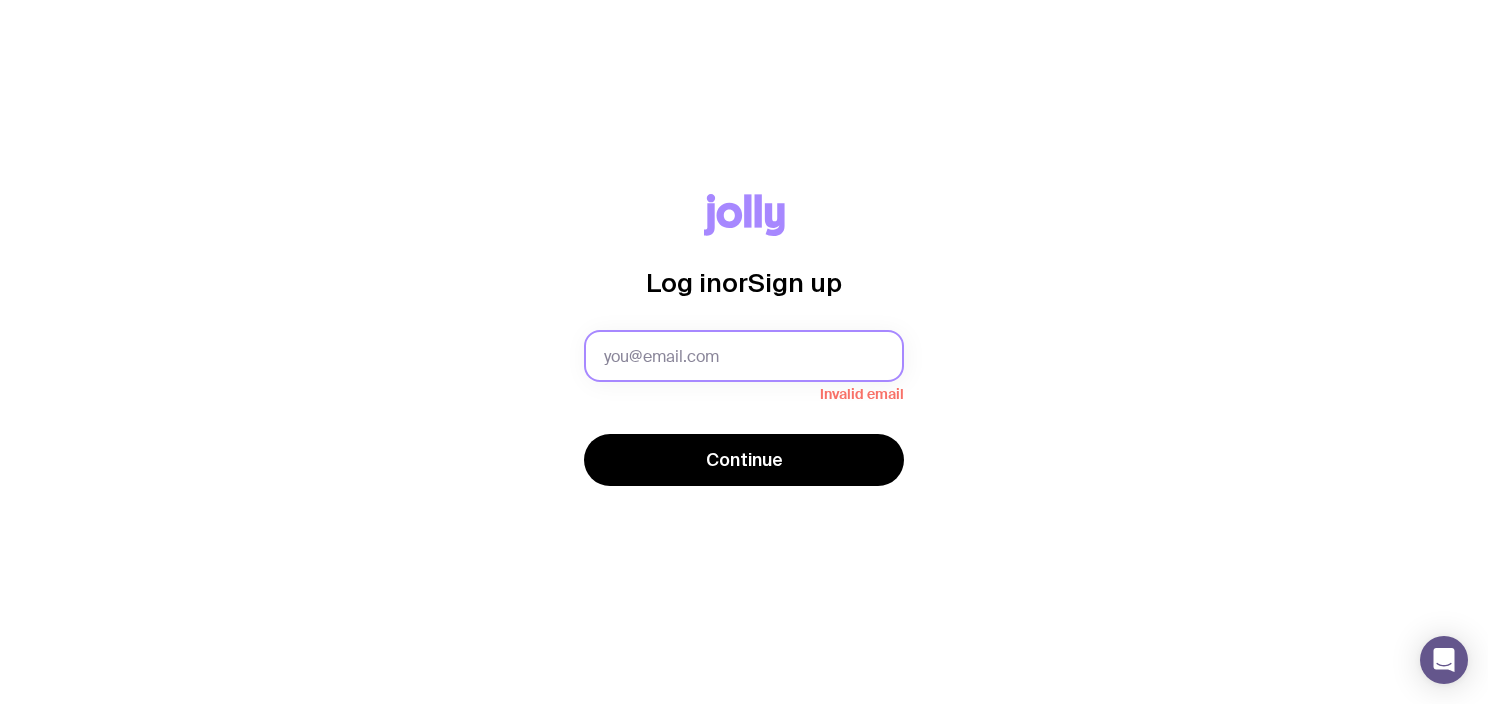 click 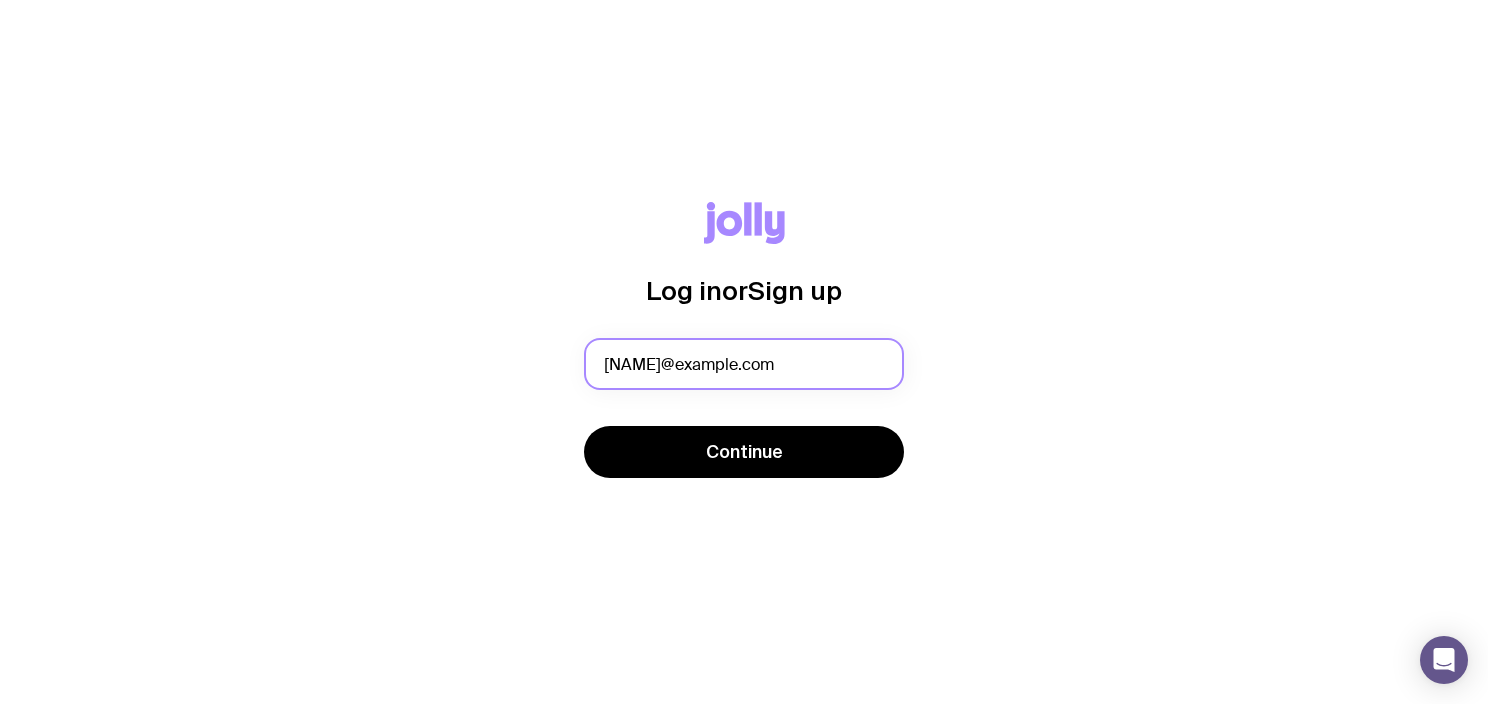 type on "[NAME]@example.com" 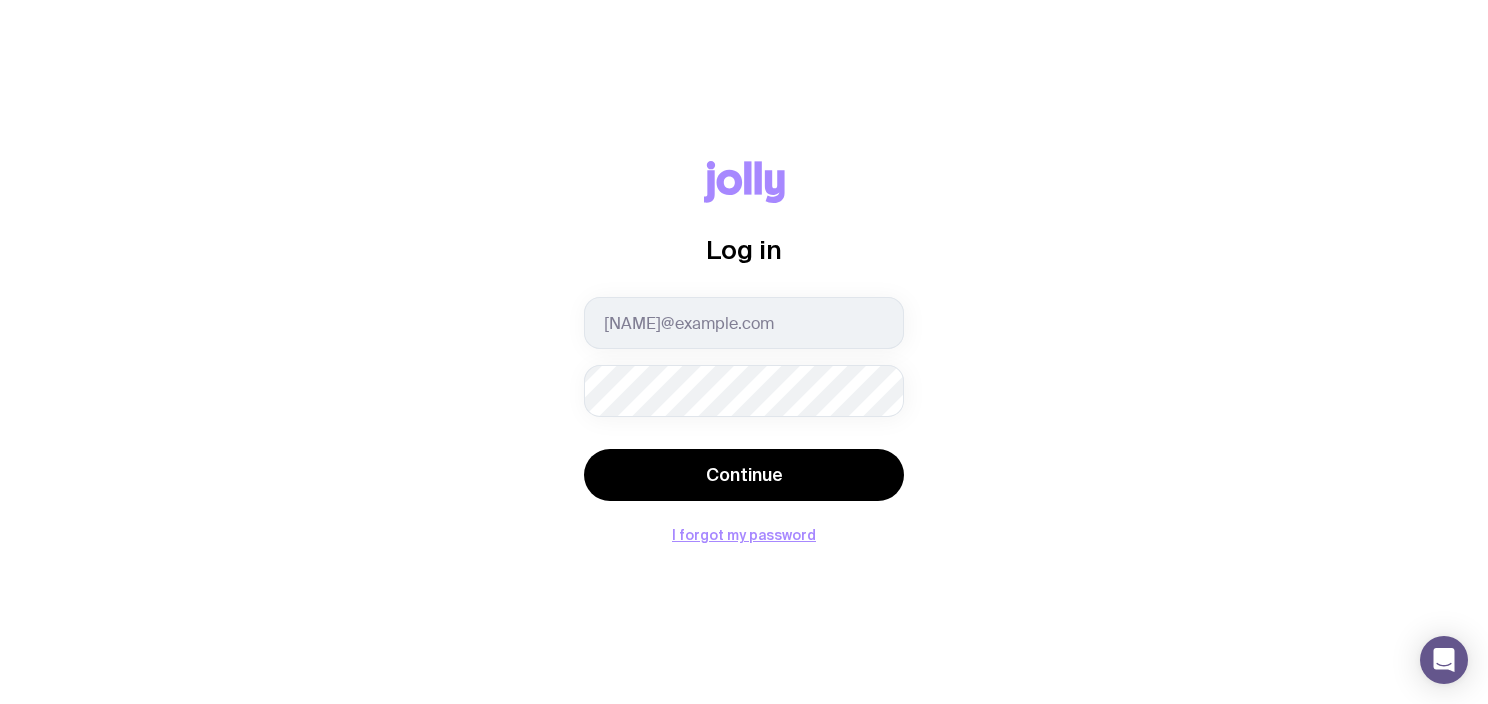 click on "Continue" at bounding box center [744, 475] 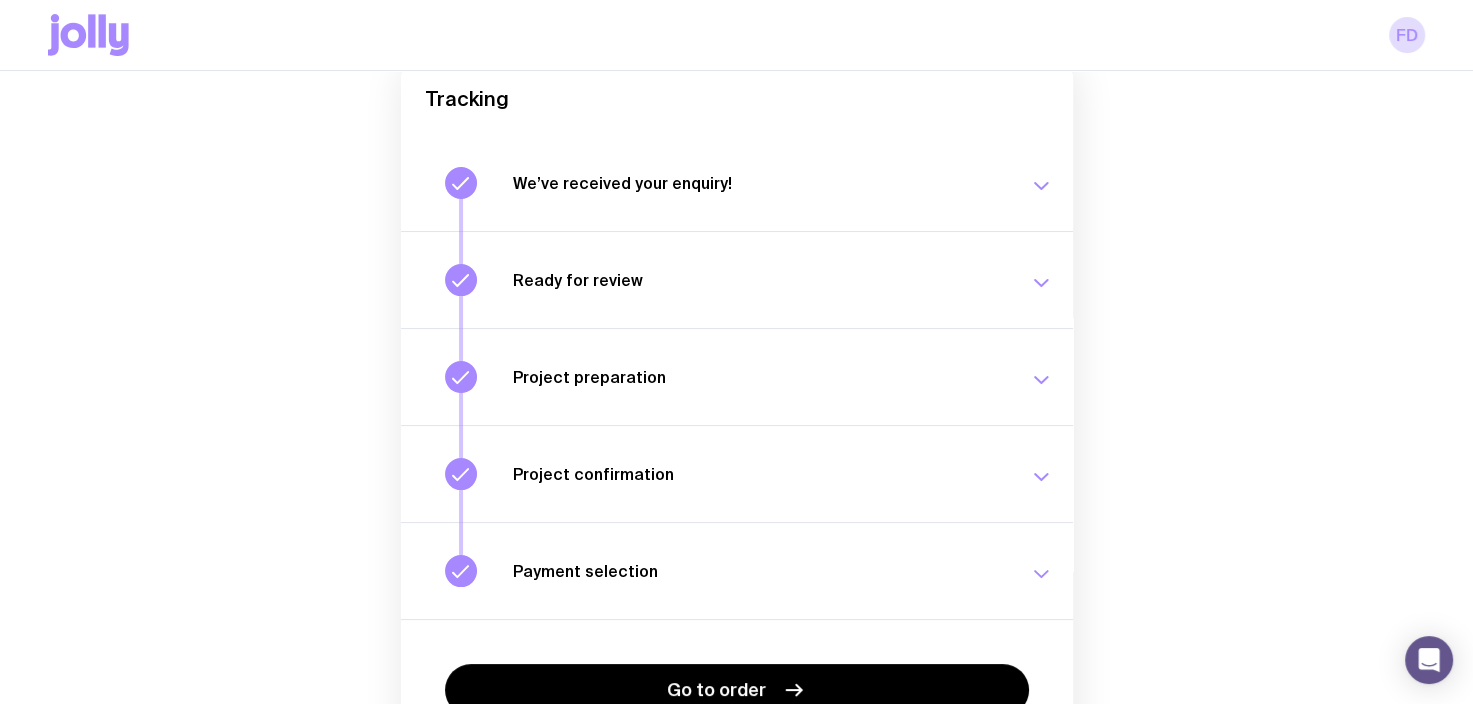 scroll, scrollTop: 335, scrollLeft: 0, axis: vertical 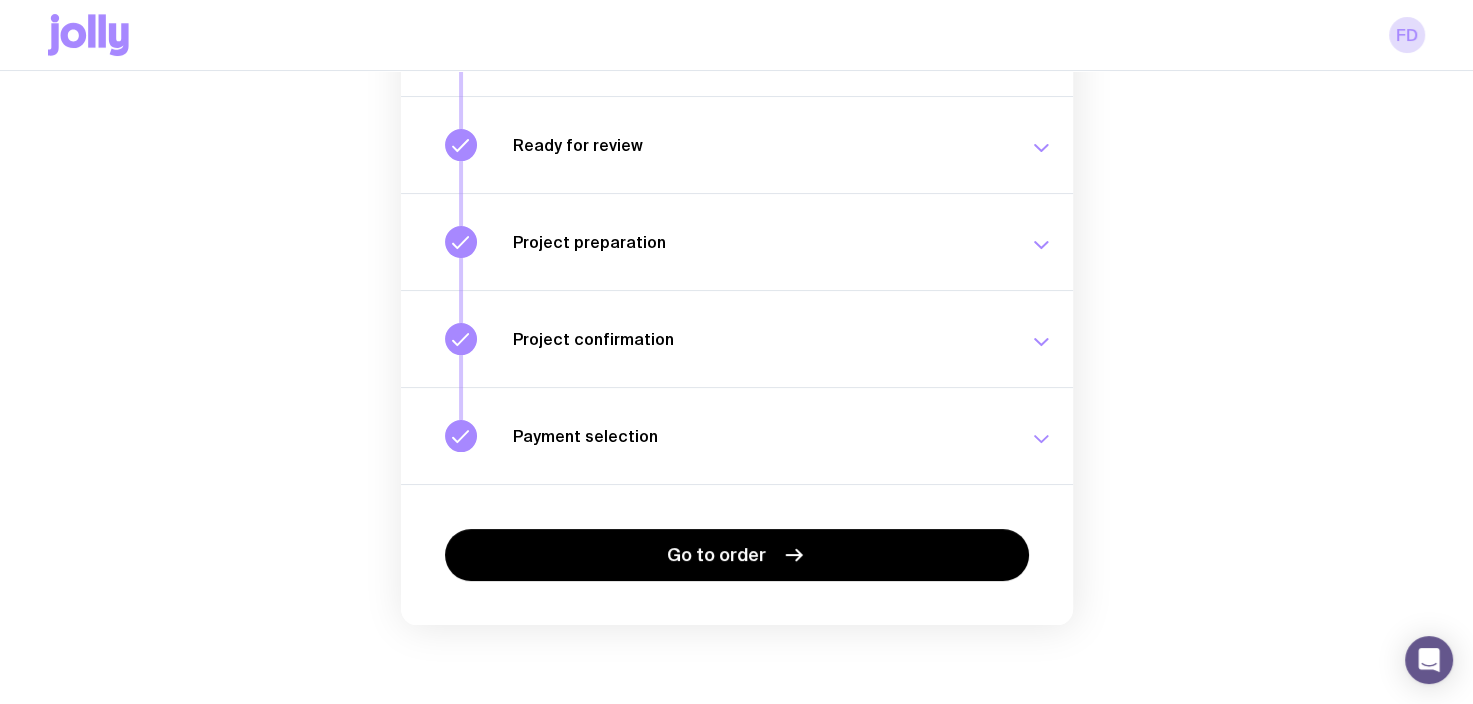 click on "Payment selection Choose your payment option to finalise your swag project. [DAY] [DATE] [MONTH], [TIME]" at bounding box center [783, 436] 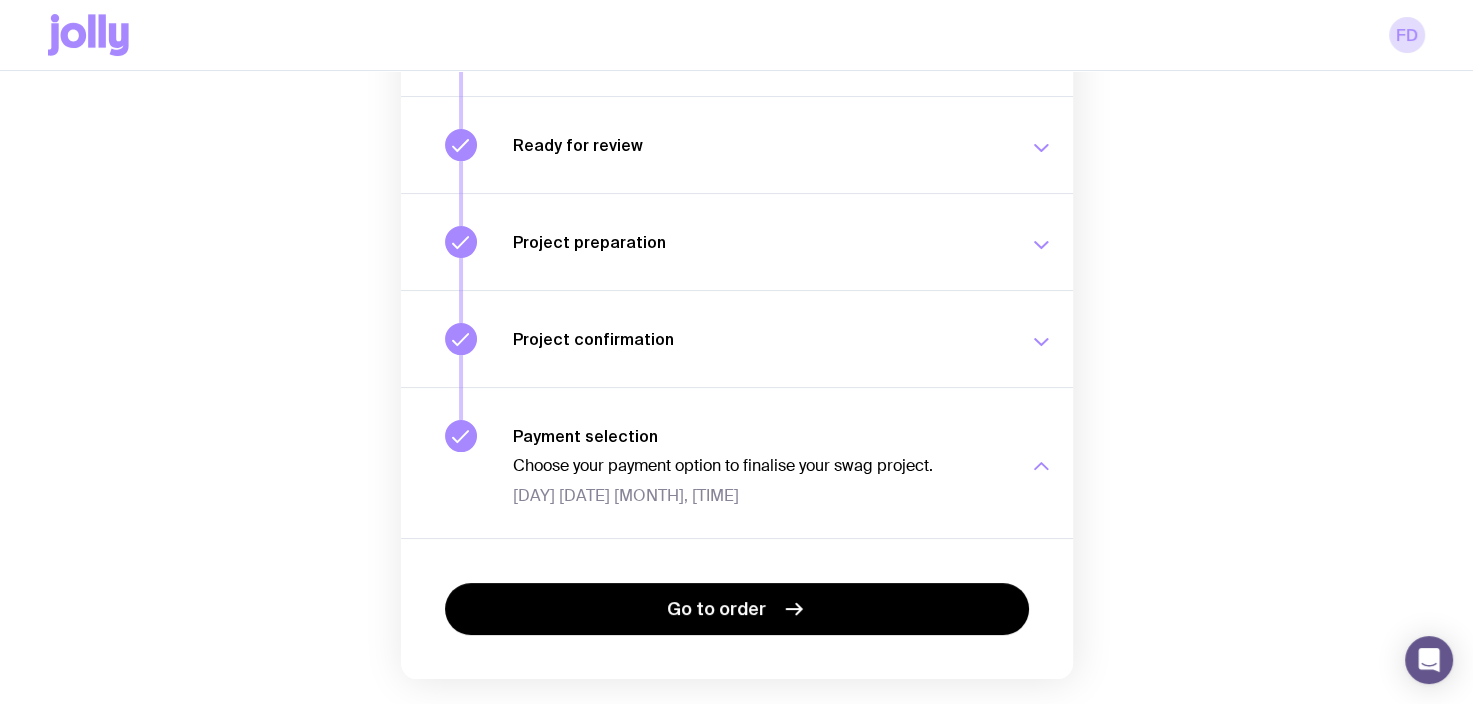 click on "Payment selection Choose your payment option to finalise your swag project. [DAY] [DATE] [MONTH], [TIME]" at bounding box center [783, 463] 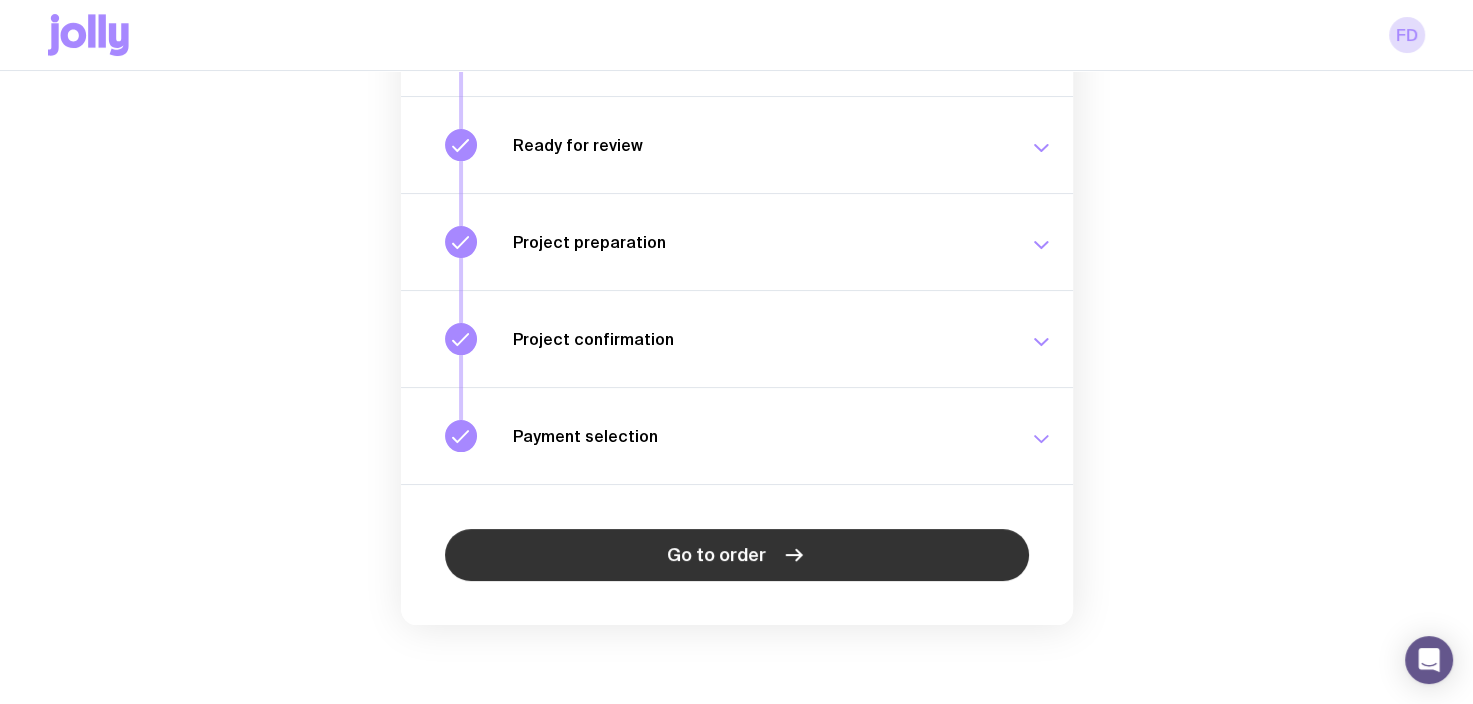 click on "Go to order" 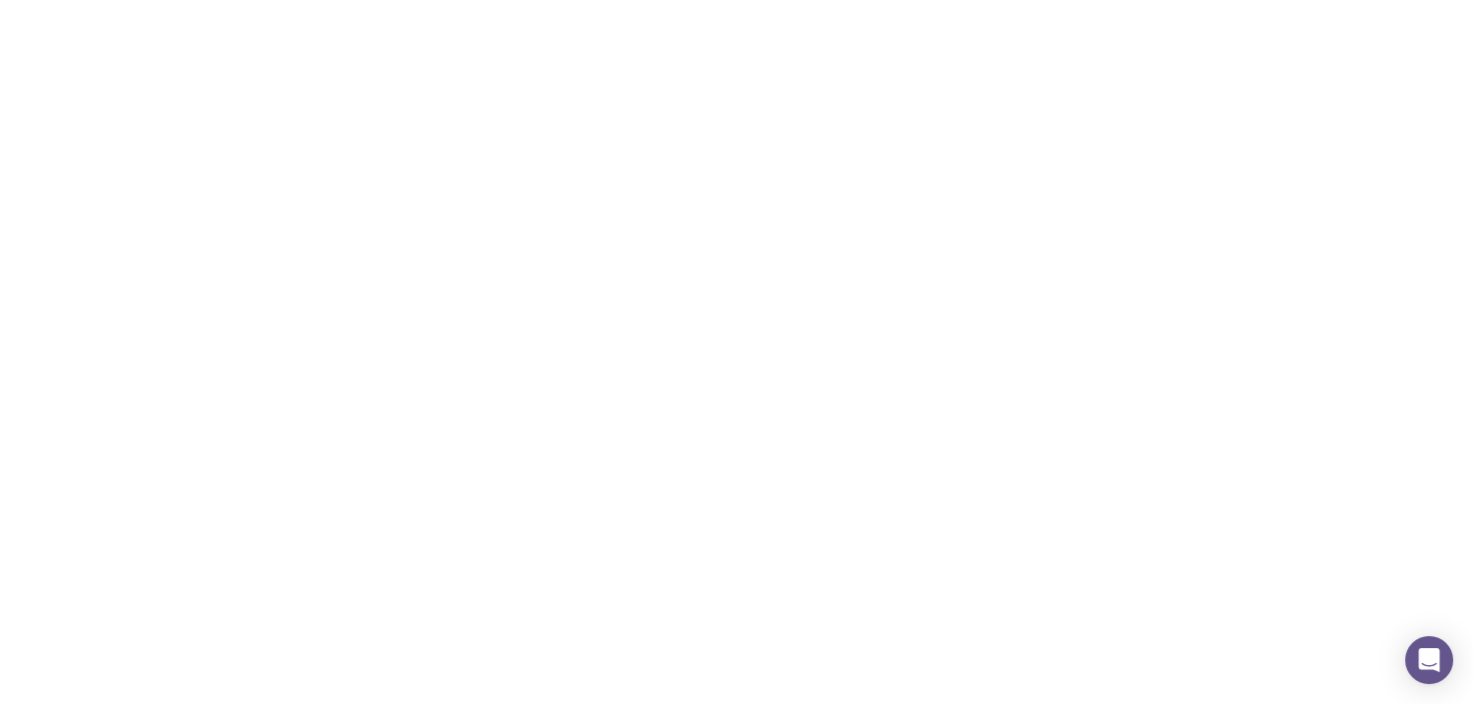 scroll, scrollTop: 0, scrollLeft: 0, axis: both 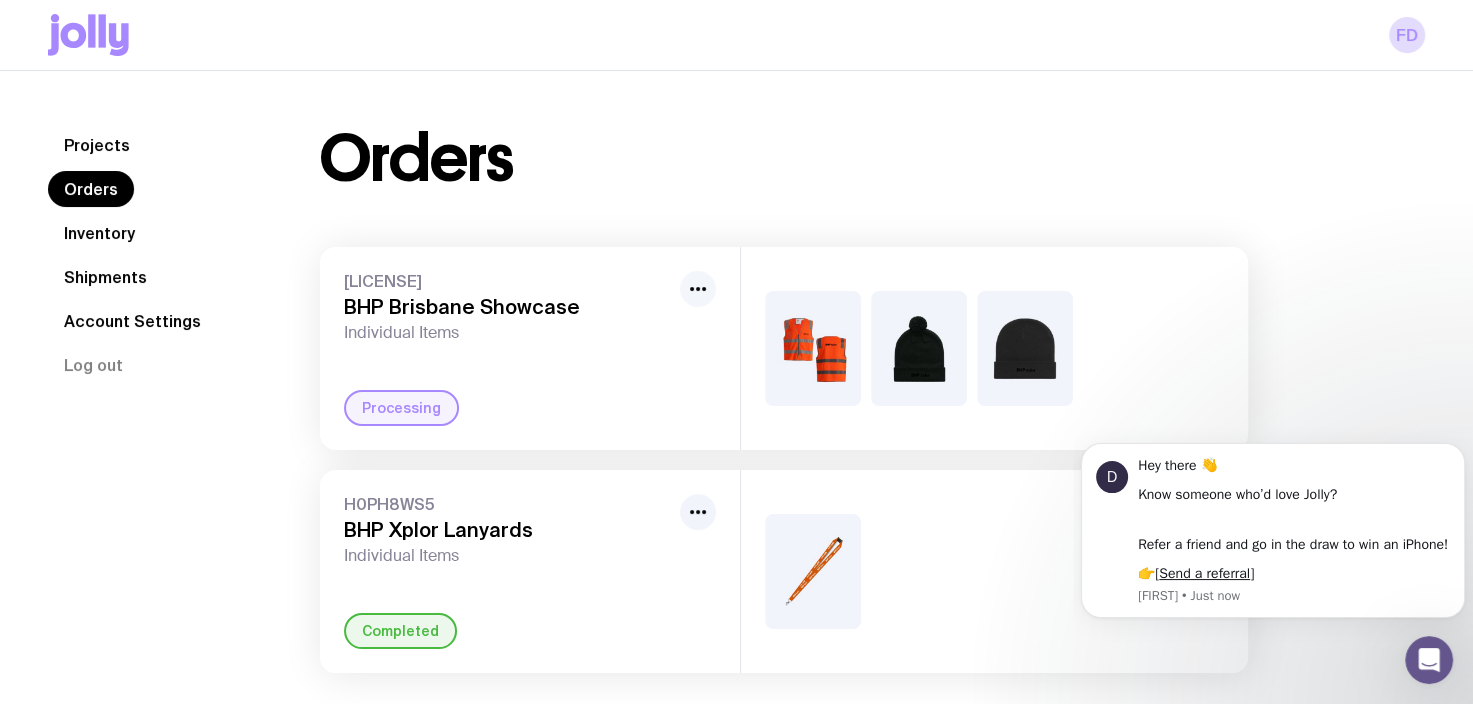 click 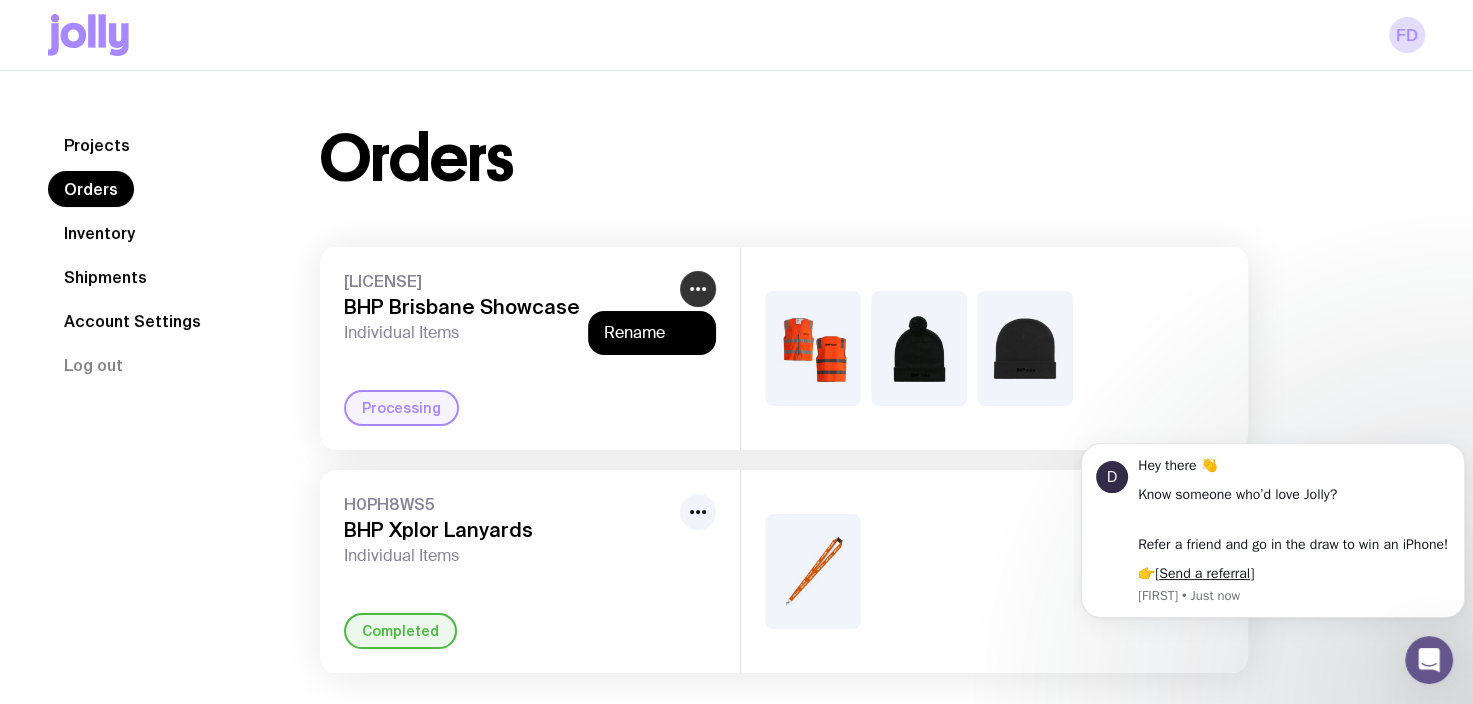 click 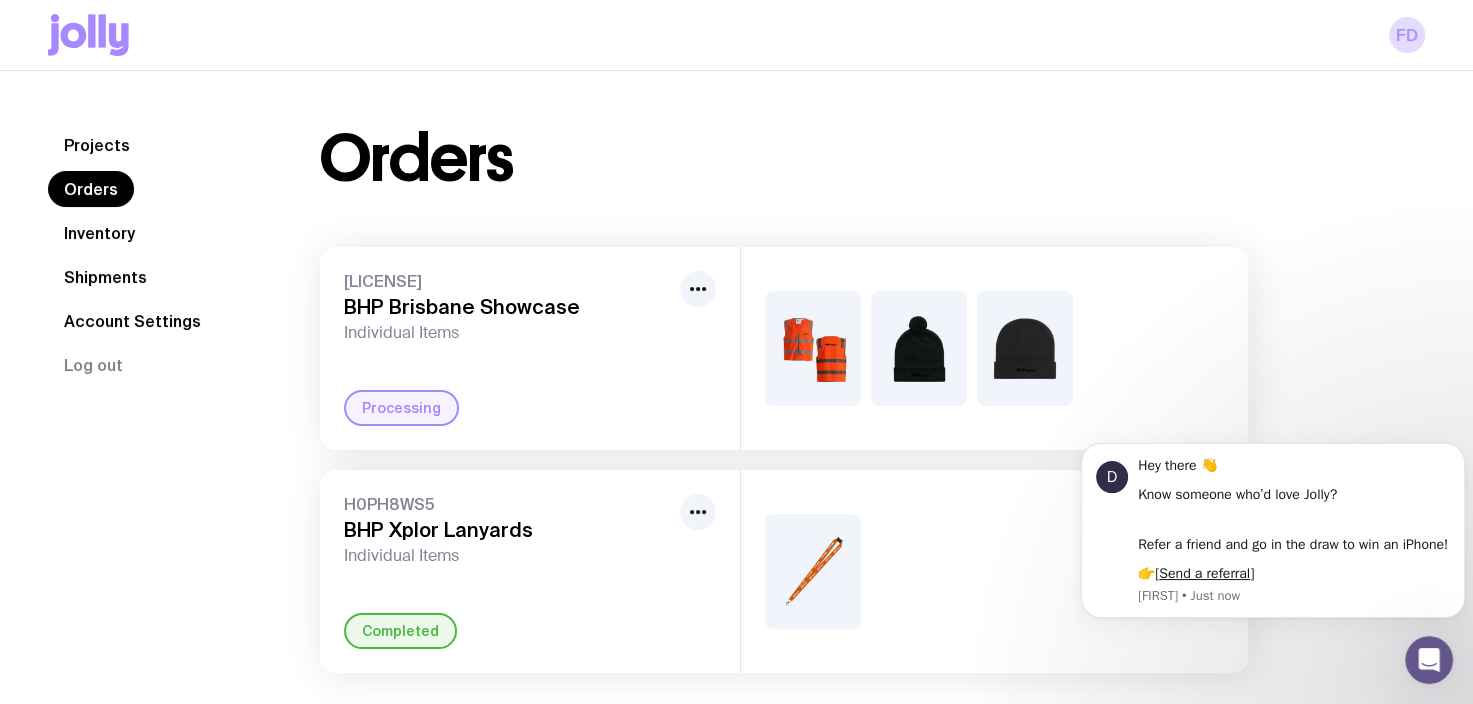 click on "Inventory" 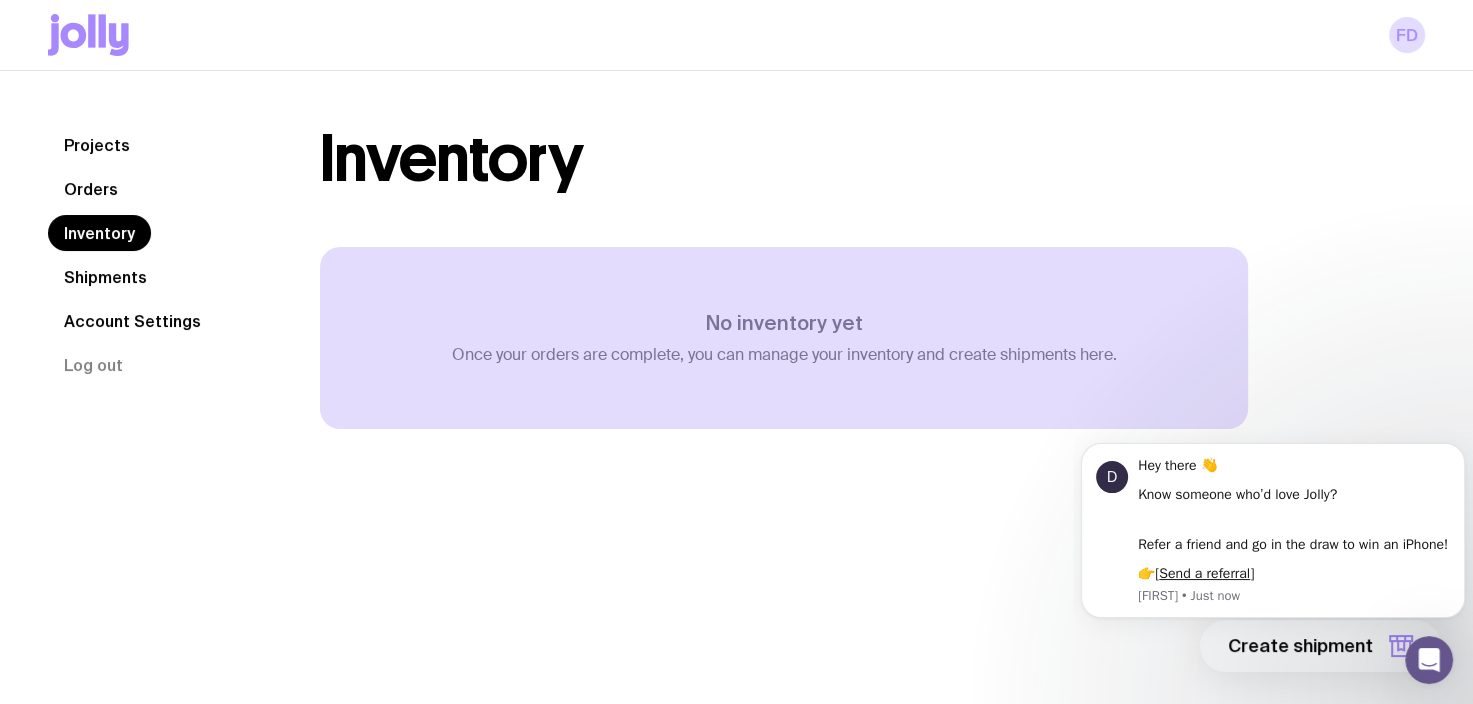 click on "Orders" 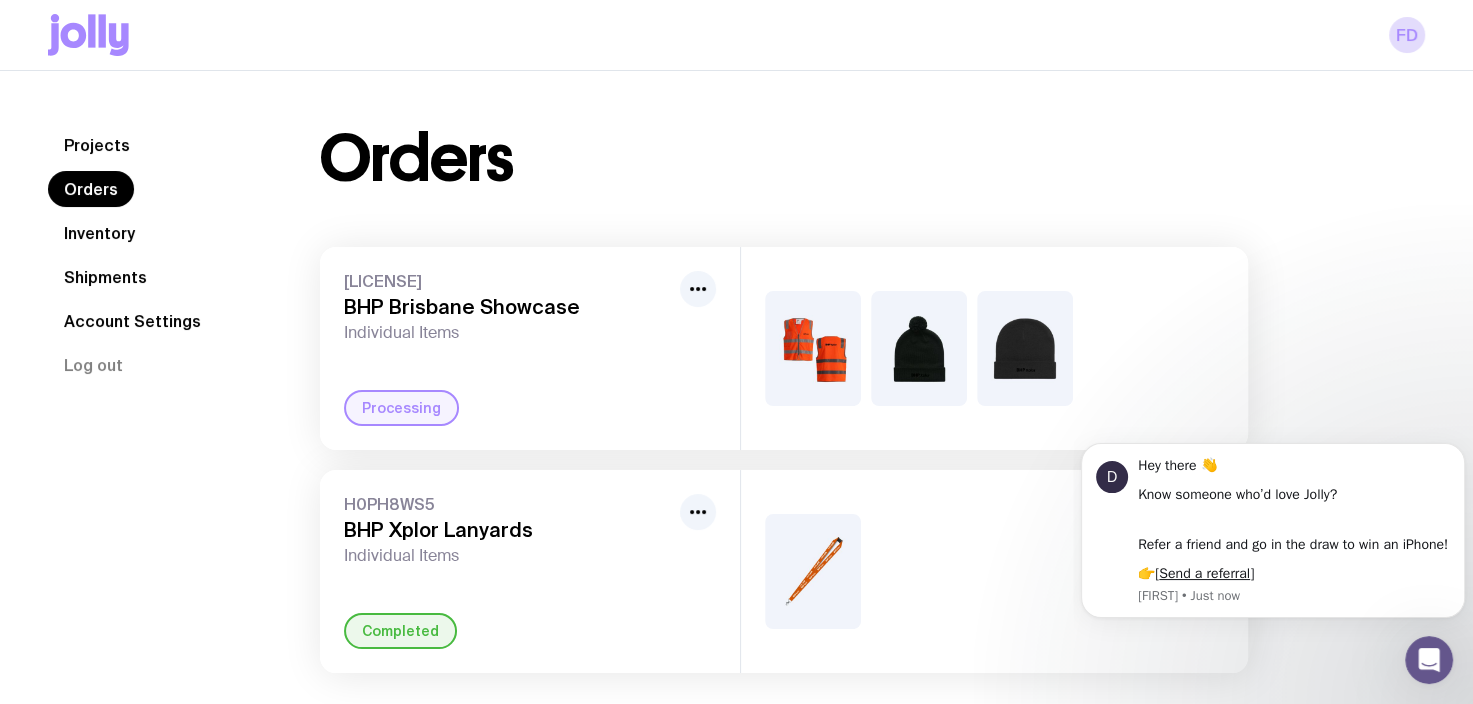 click on "Projects" 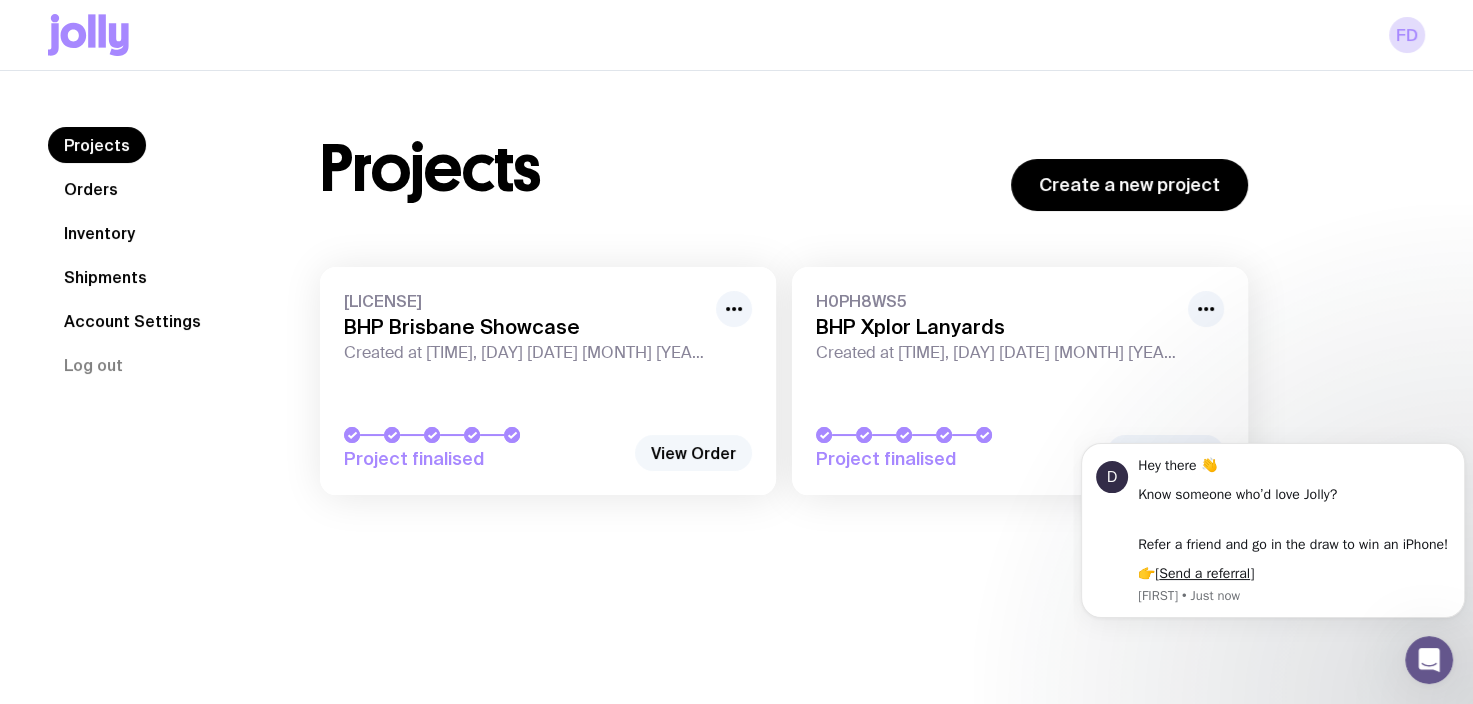 click on "View Order" at bounding box center (693, 453) 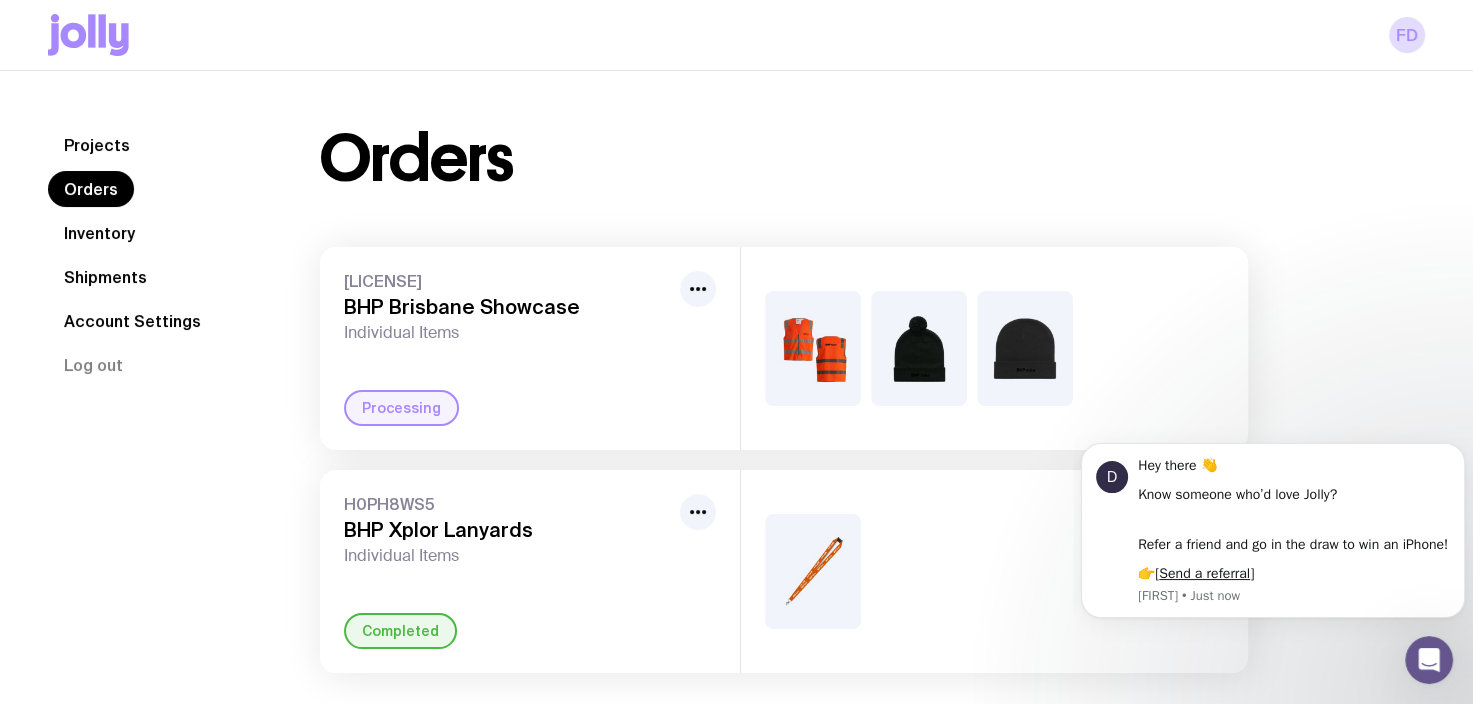 click at bounding box center (813, 348) 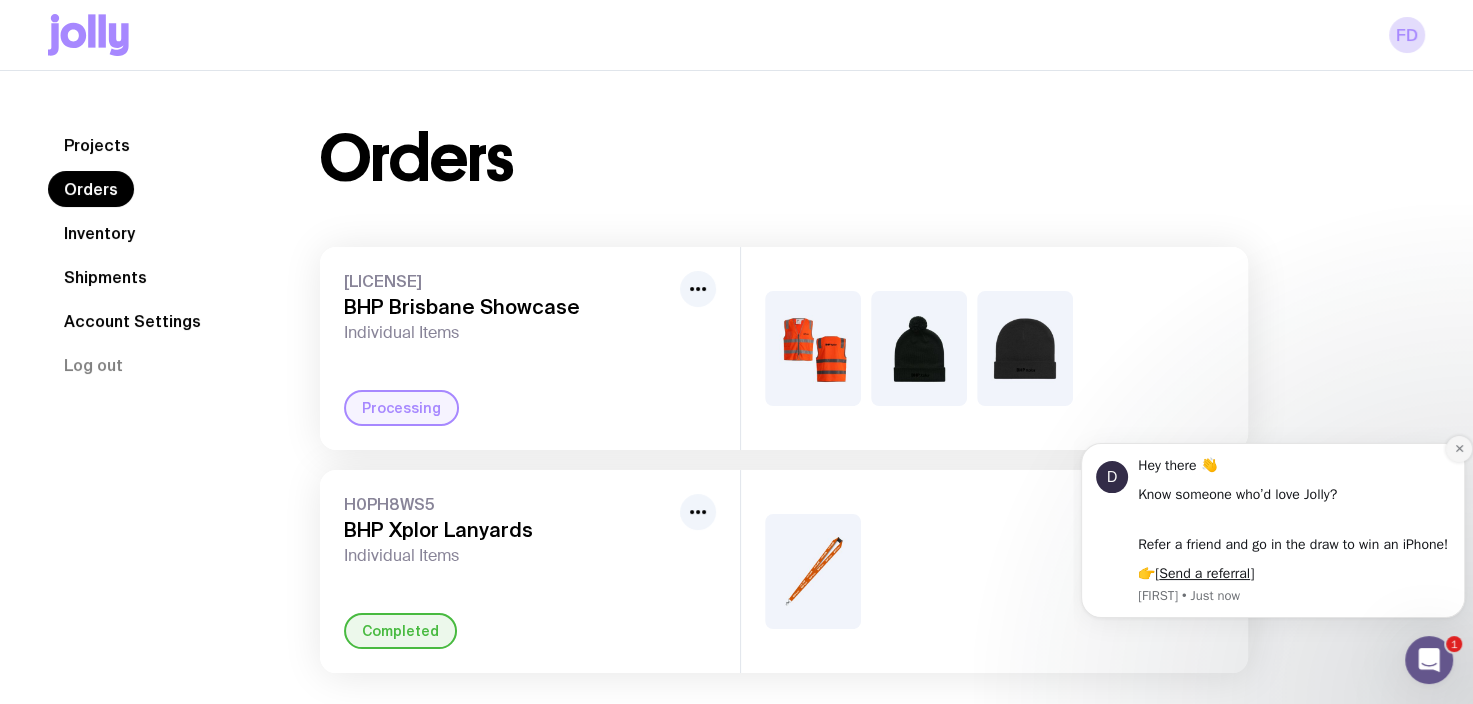 click 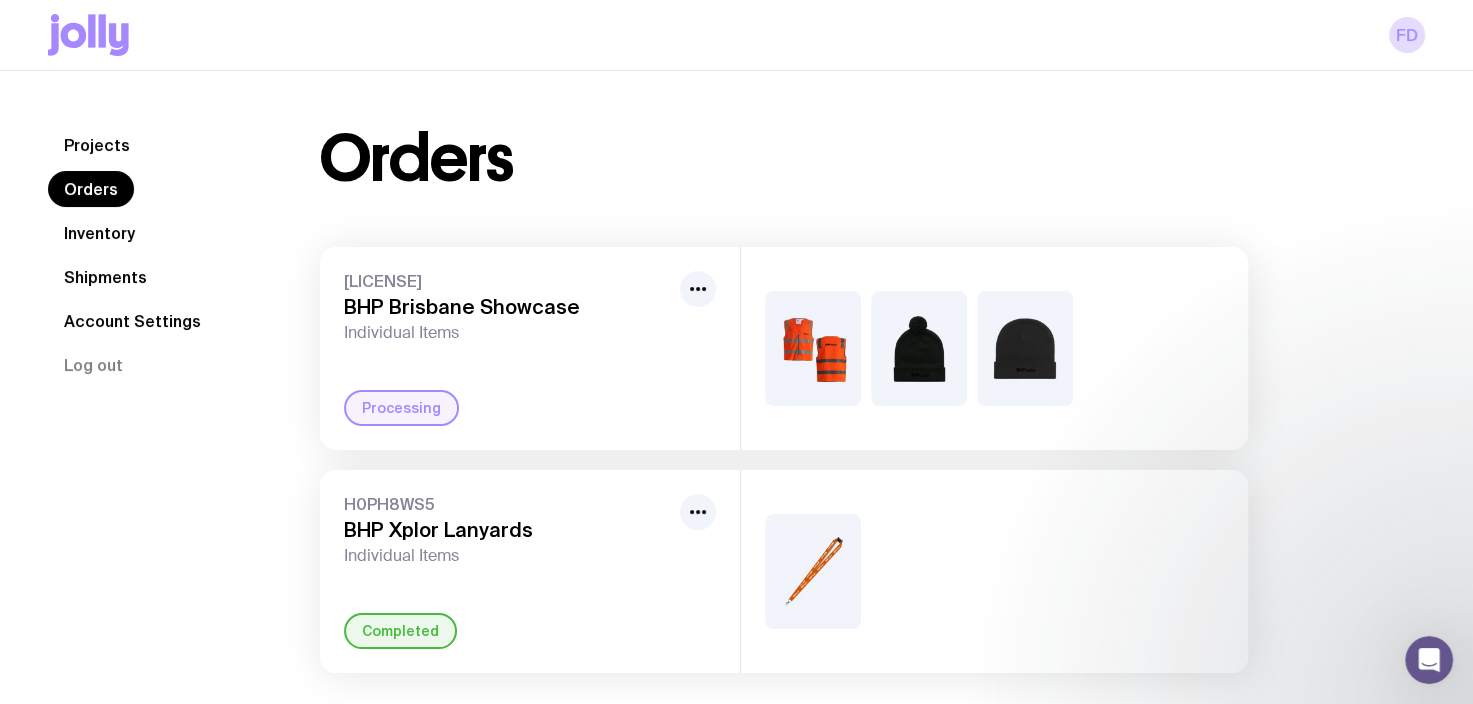 click on "Inventory" 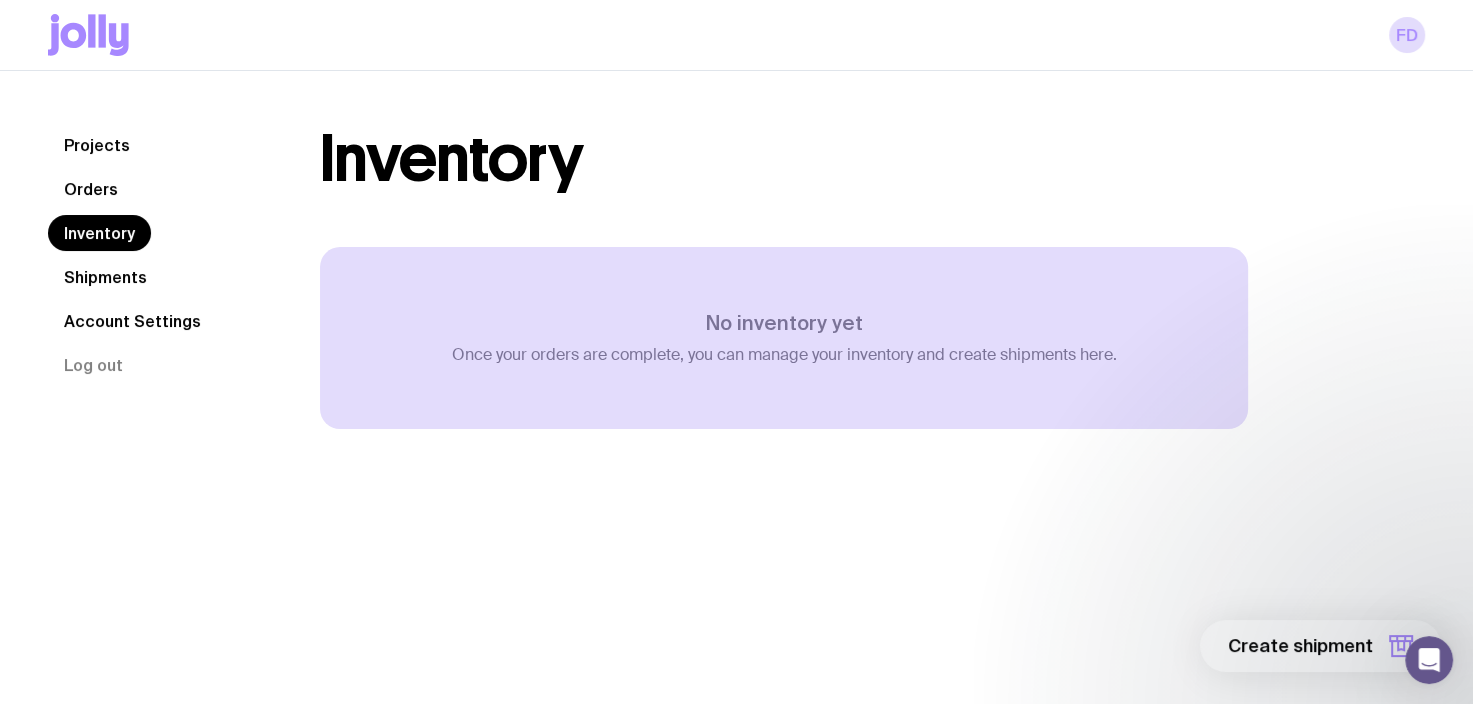 click on "Shipments" 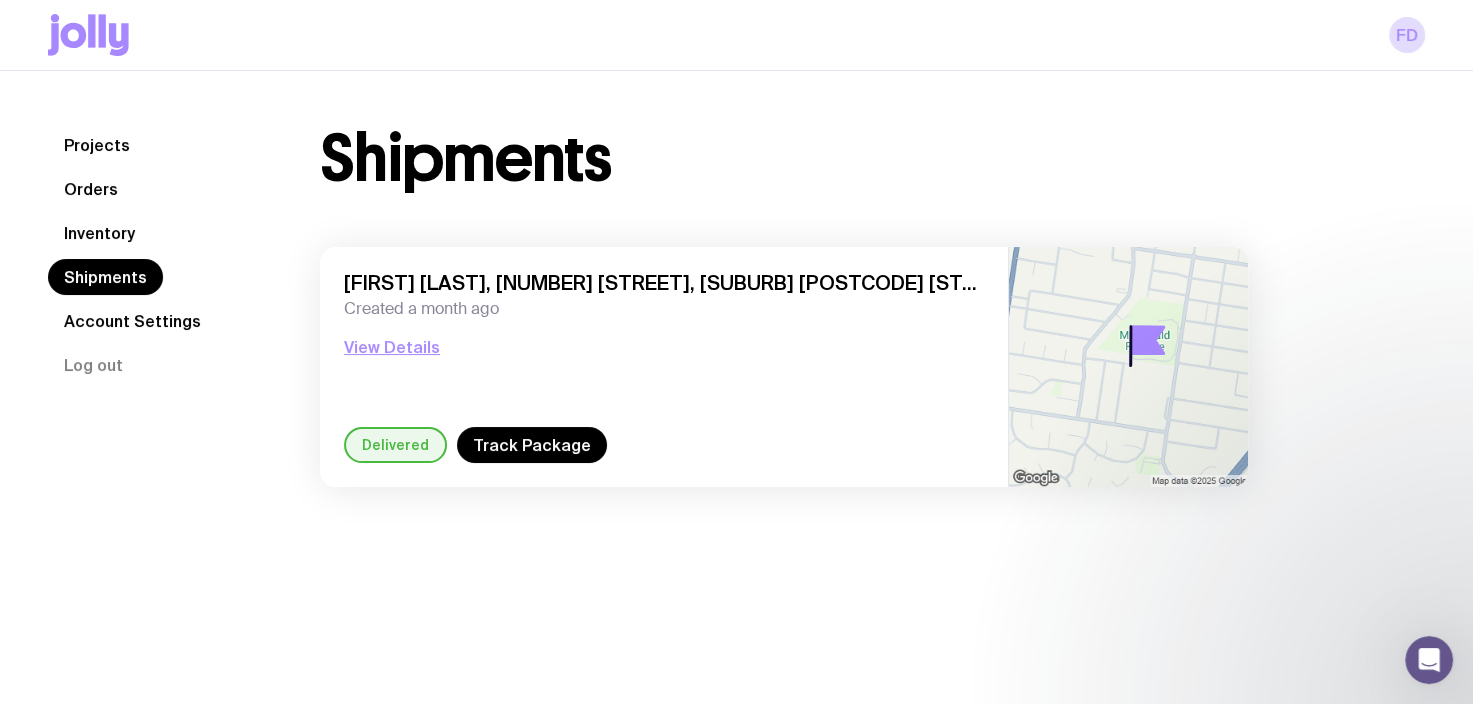 click on "Account Settings" 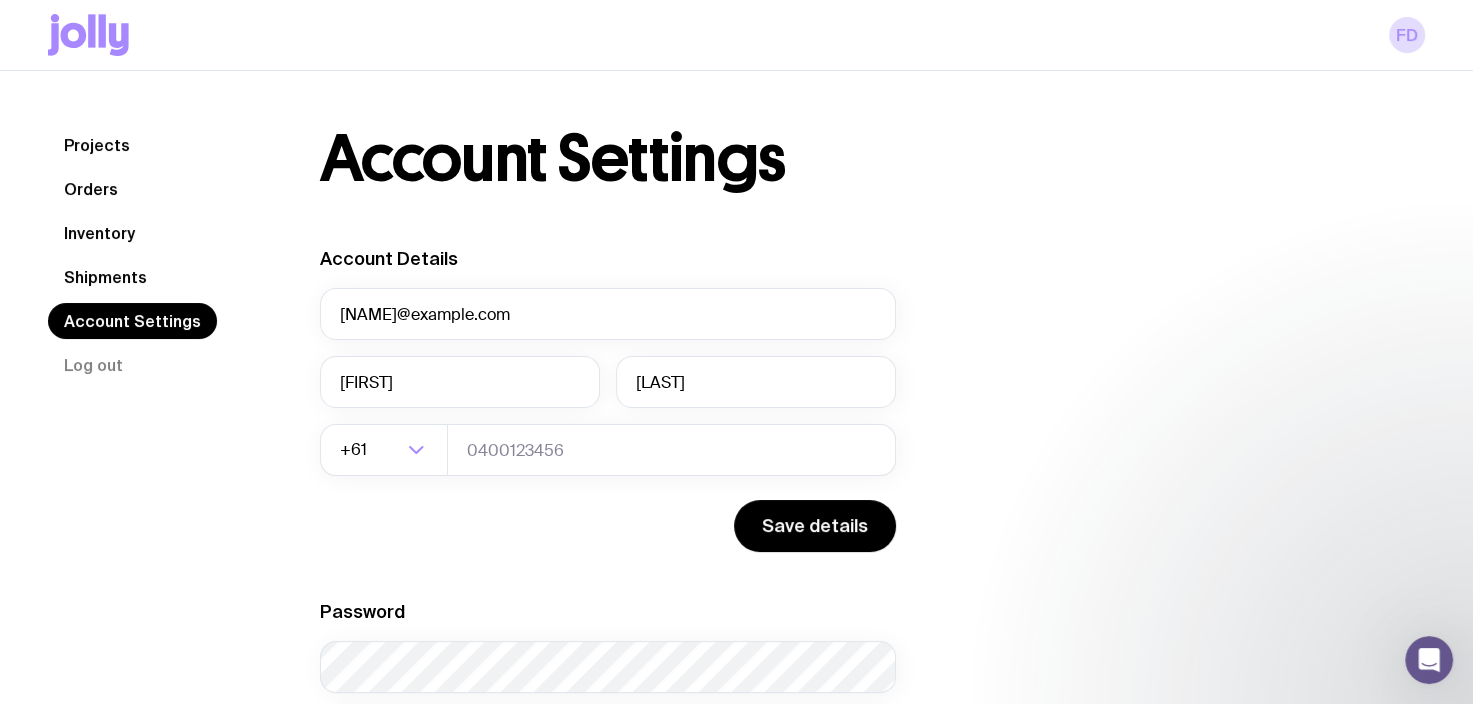 click on "Projects" 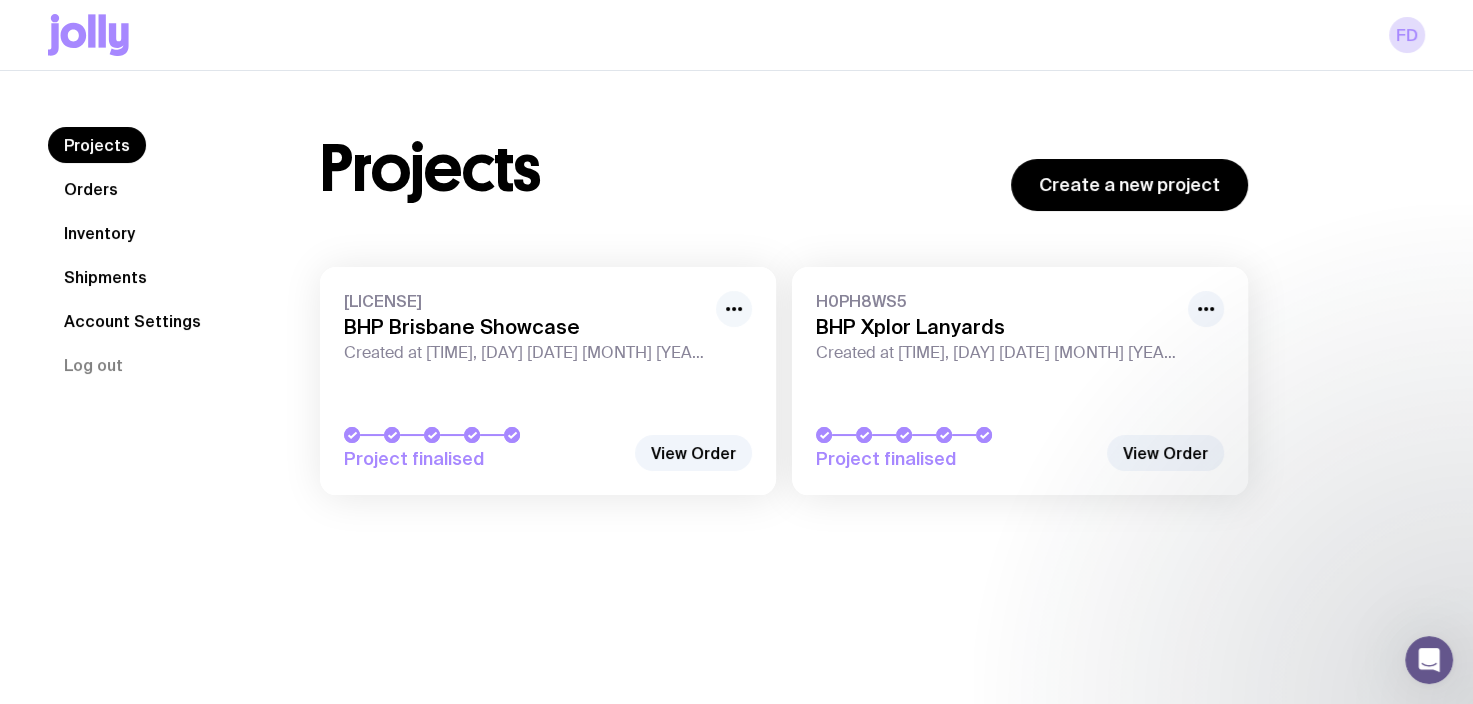 click 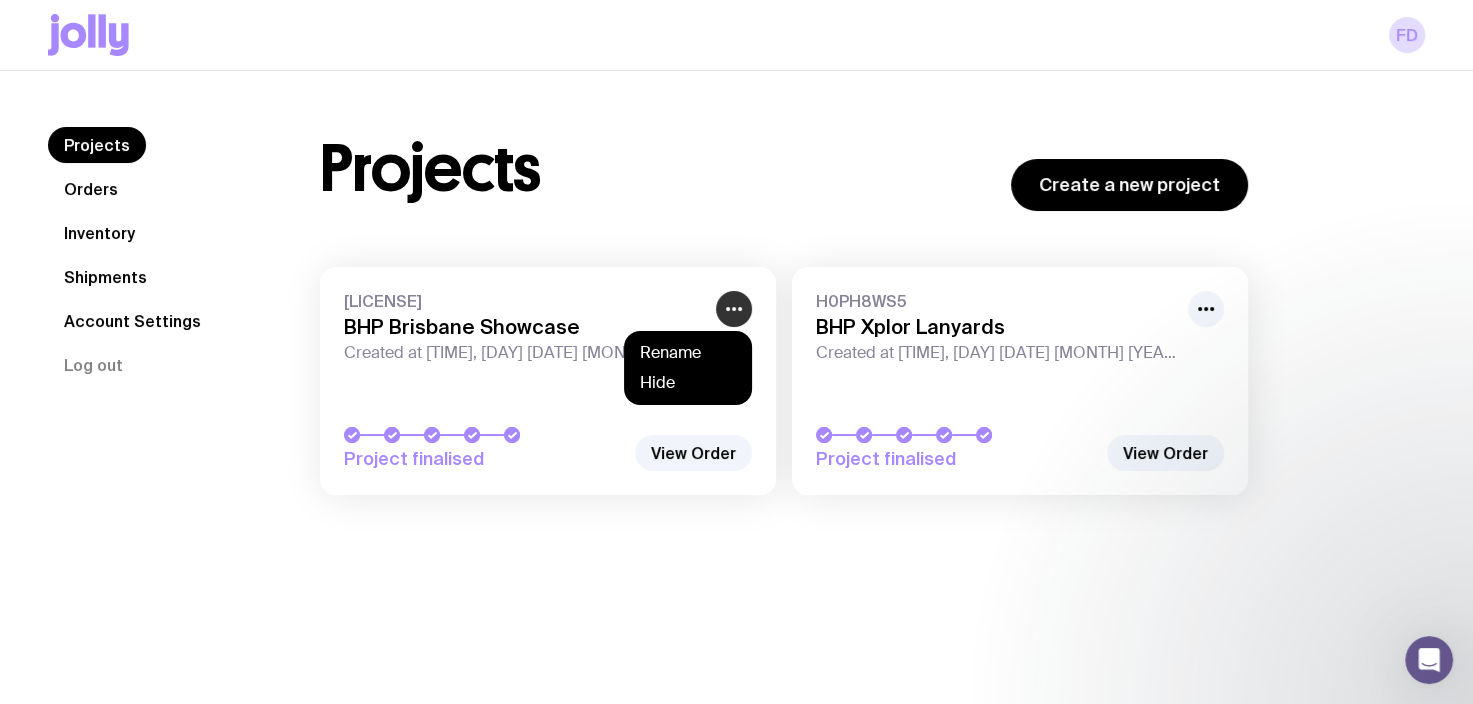 click 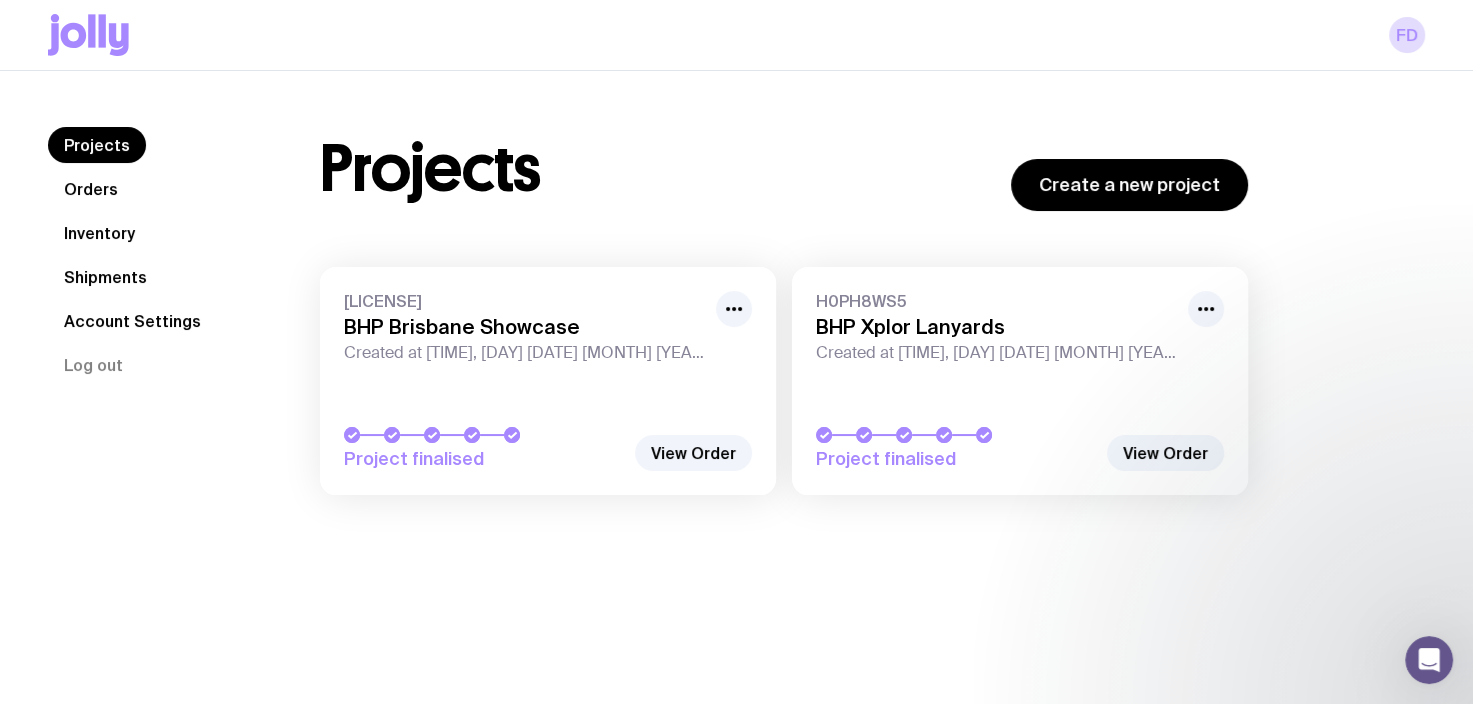 click on "[LICENSE] [COMPANY] Created at [TIME], [DAY] [DATE] [MONTH] [YEAR] Project finalised" at bounding box center [548, 381] 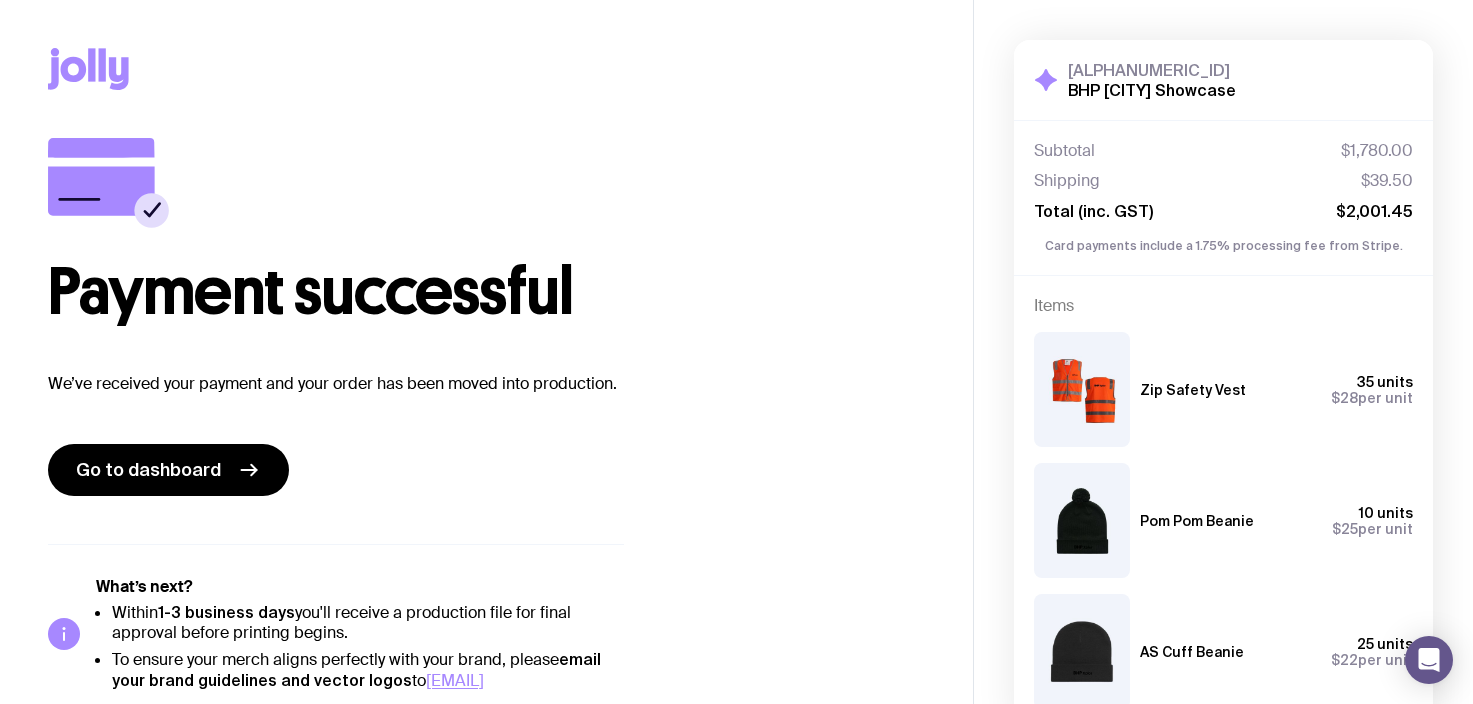 scroll, scrollTop: 0, scrollLeft: 0, axis: both 